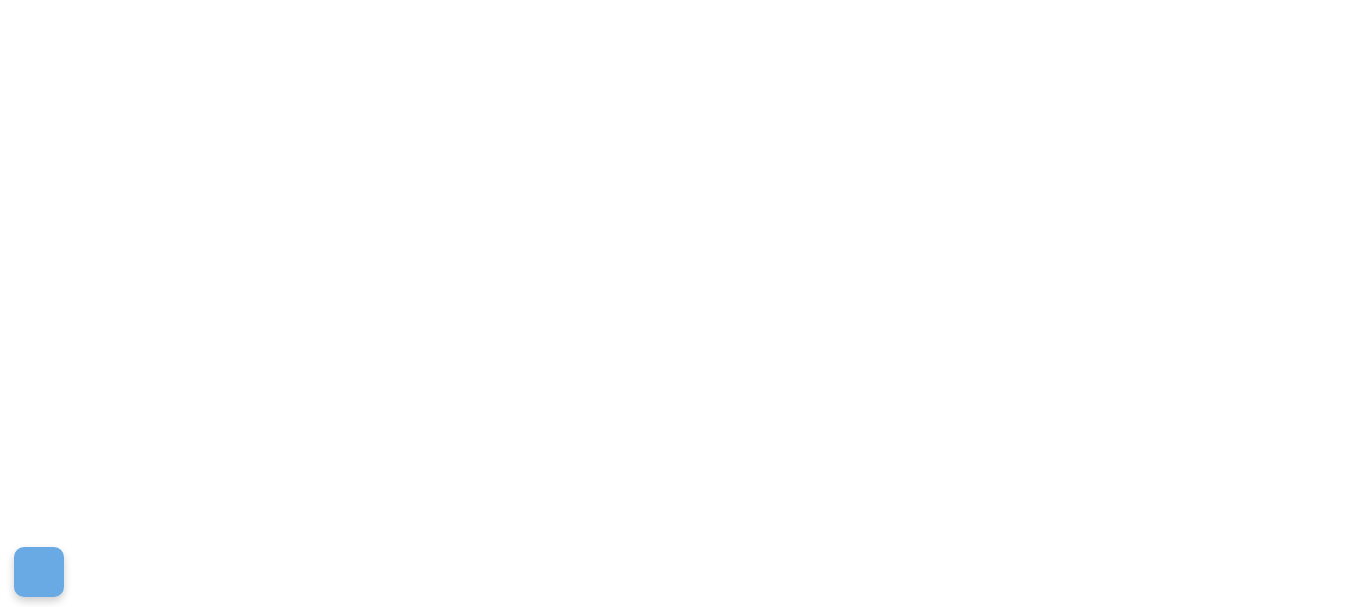 scroll, scrollTop: 0, scrollLeft: 0, axis: both 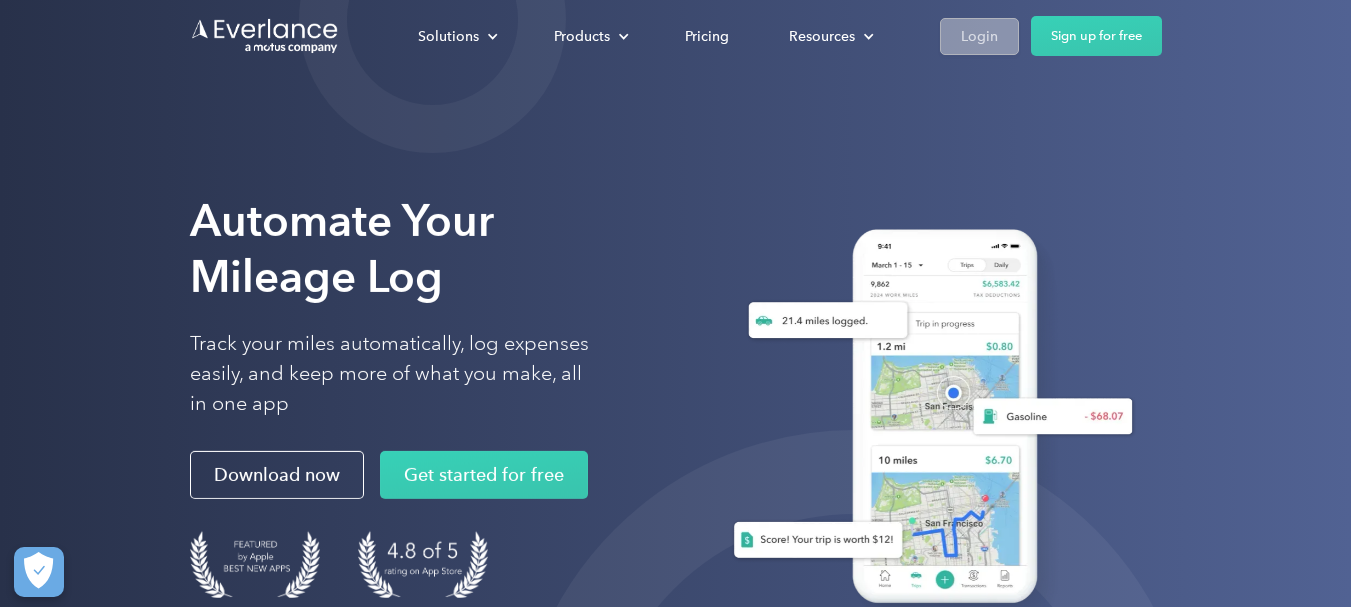 click on "Login" at bounding box center [979, 36] 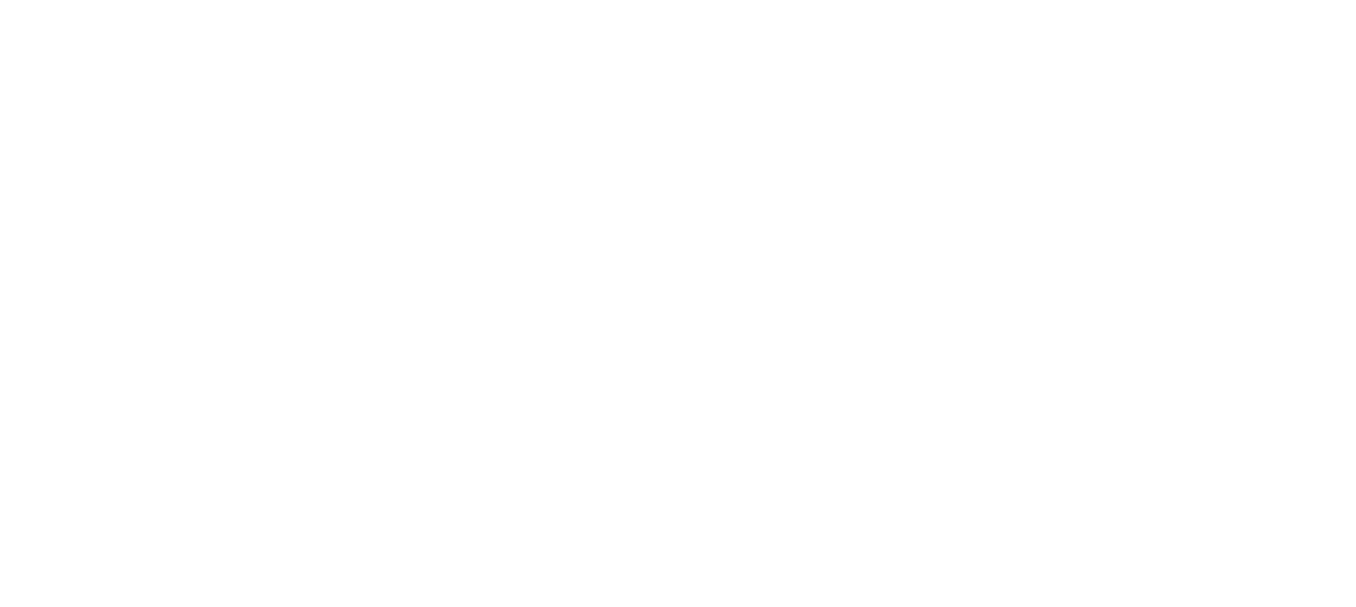 scroll, scrollTop: 0, scrollLeft: 0, axis: both 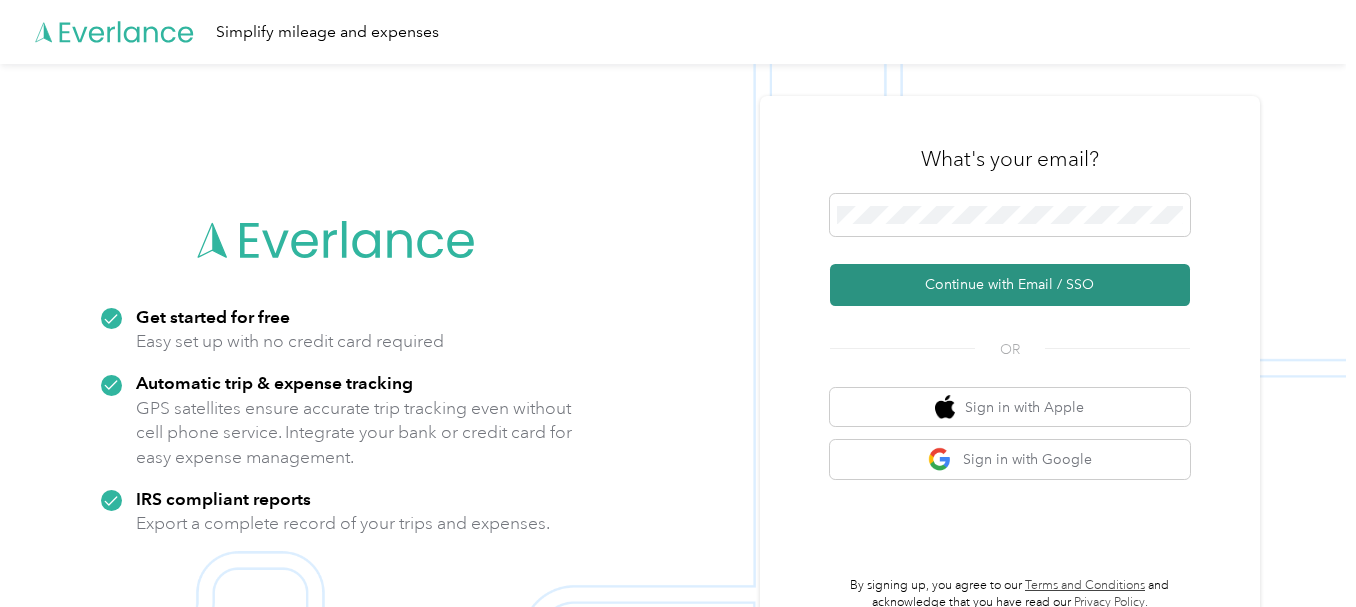 click on "Continue with Email / SSO" at bounding box center [1010, 285] 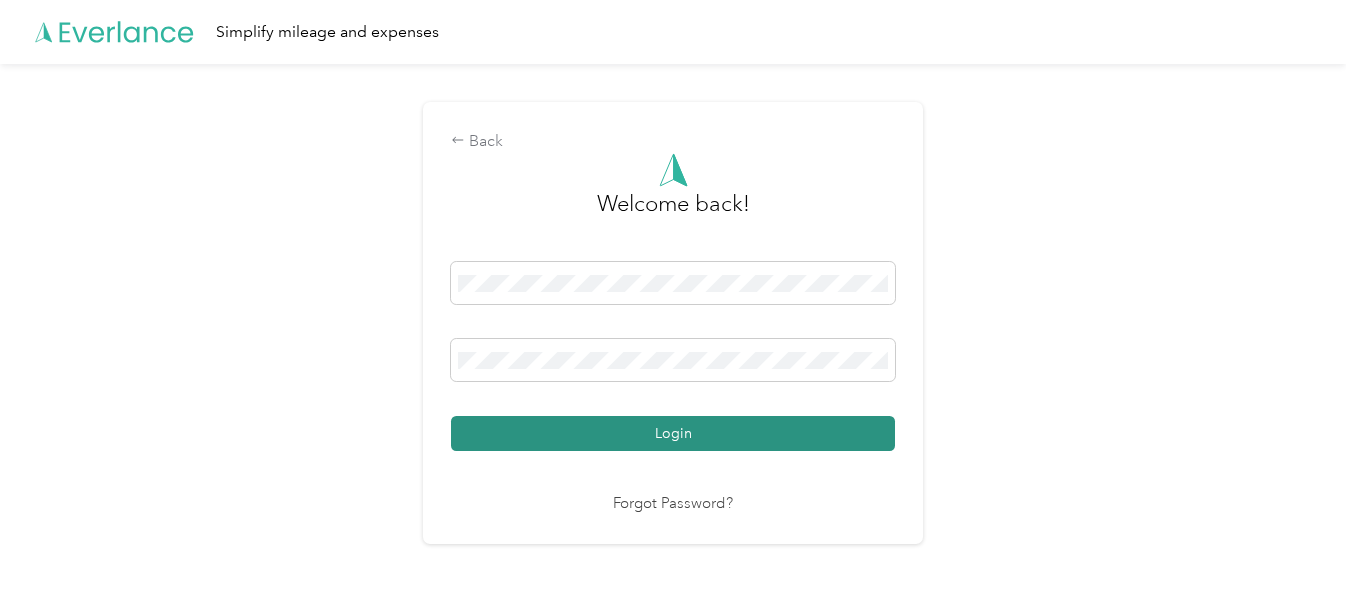 click on "Login" at bounding box center [673, 433] 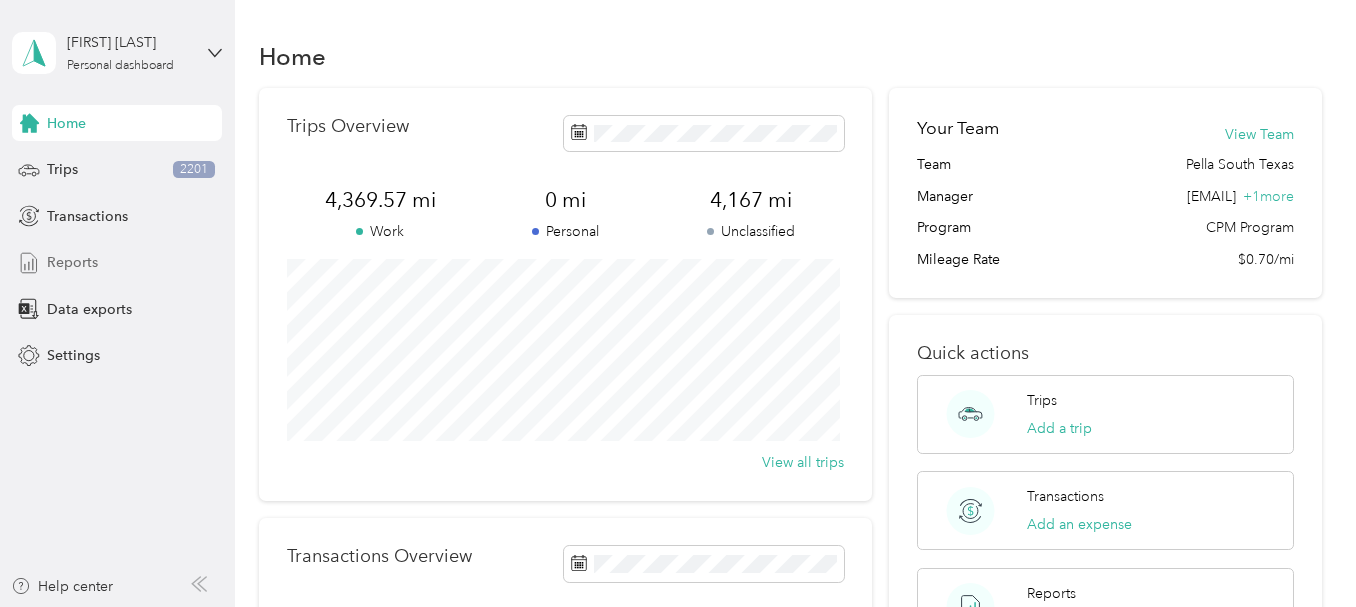click on "Reports" at bounding box center [72, 262] 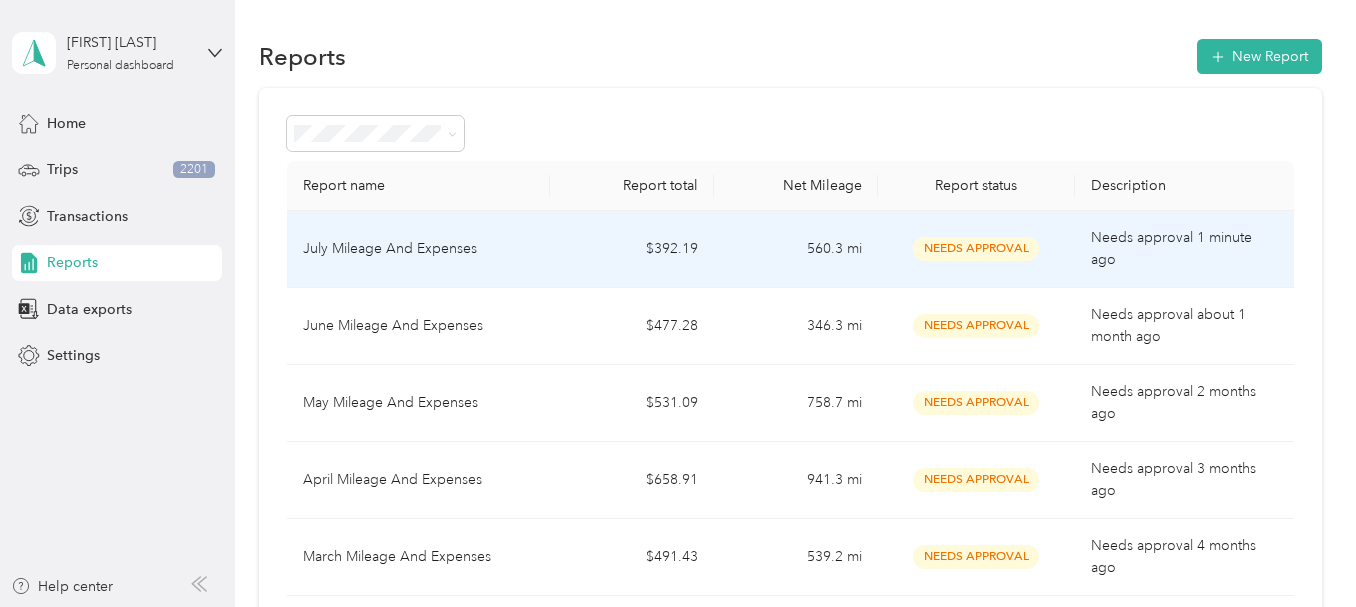 click on "July Mileage And Expenses" at bounding box center (418, 249) 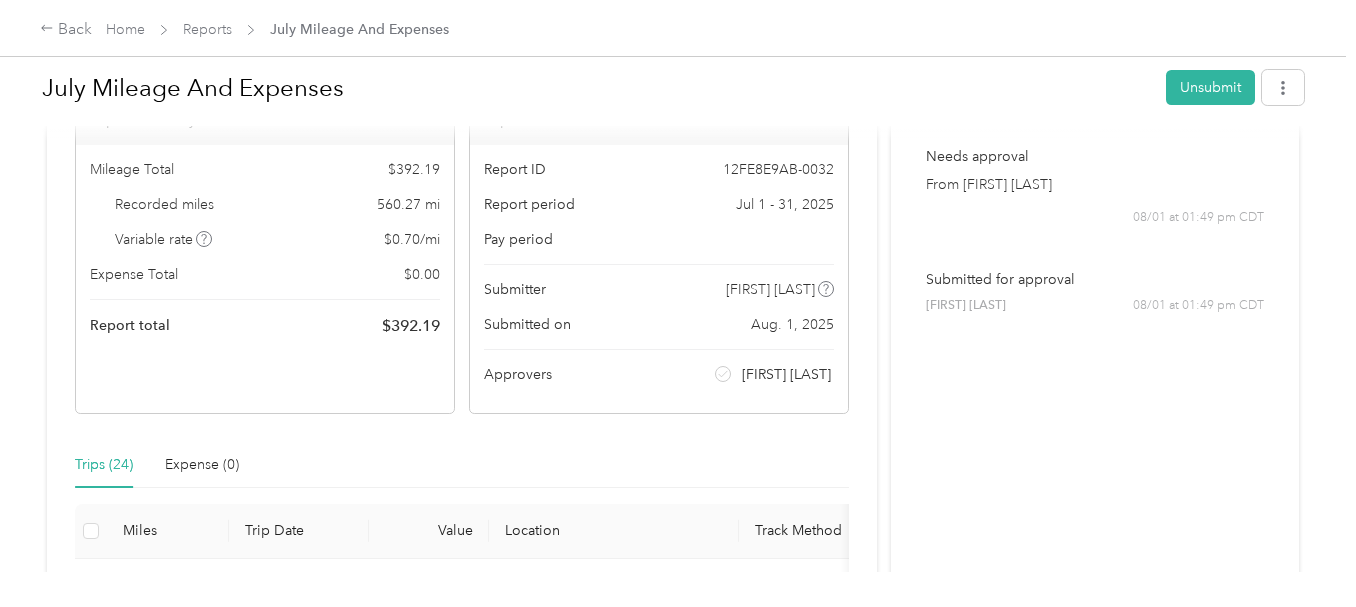 scroll, scrollTop: 0, scrollLeft: 0, axis: both 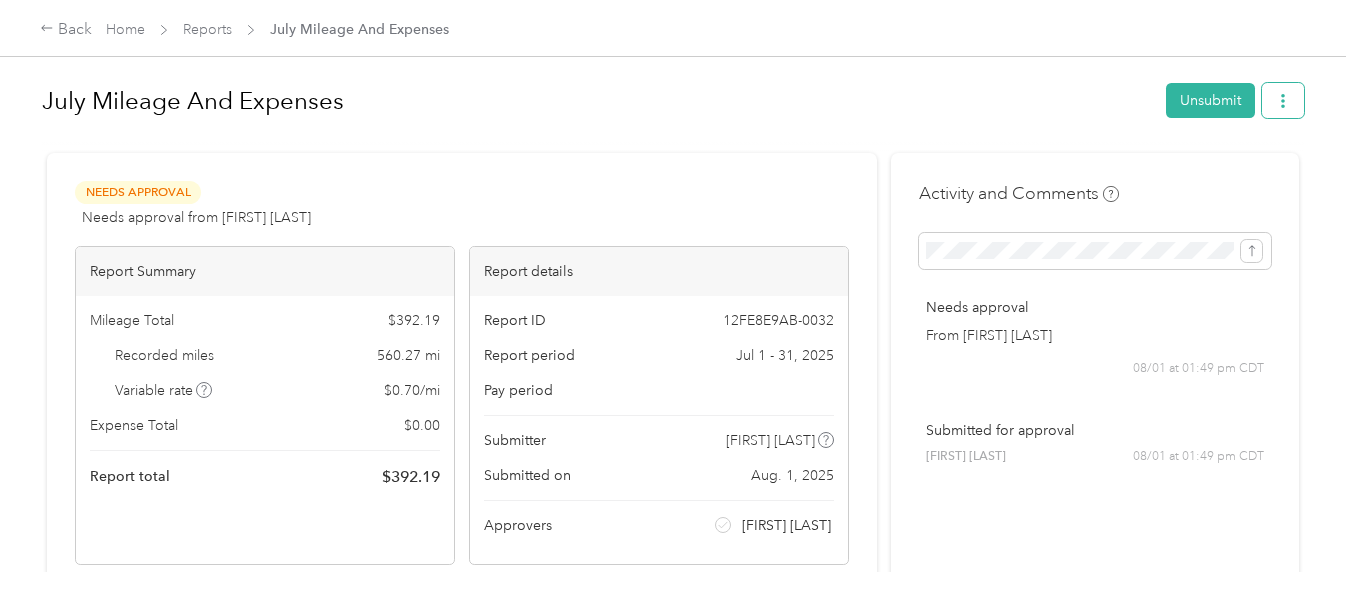 click 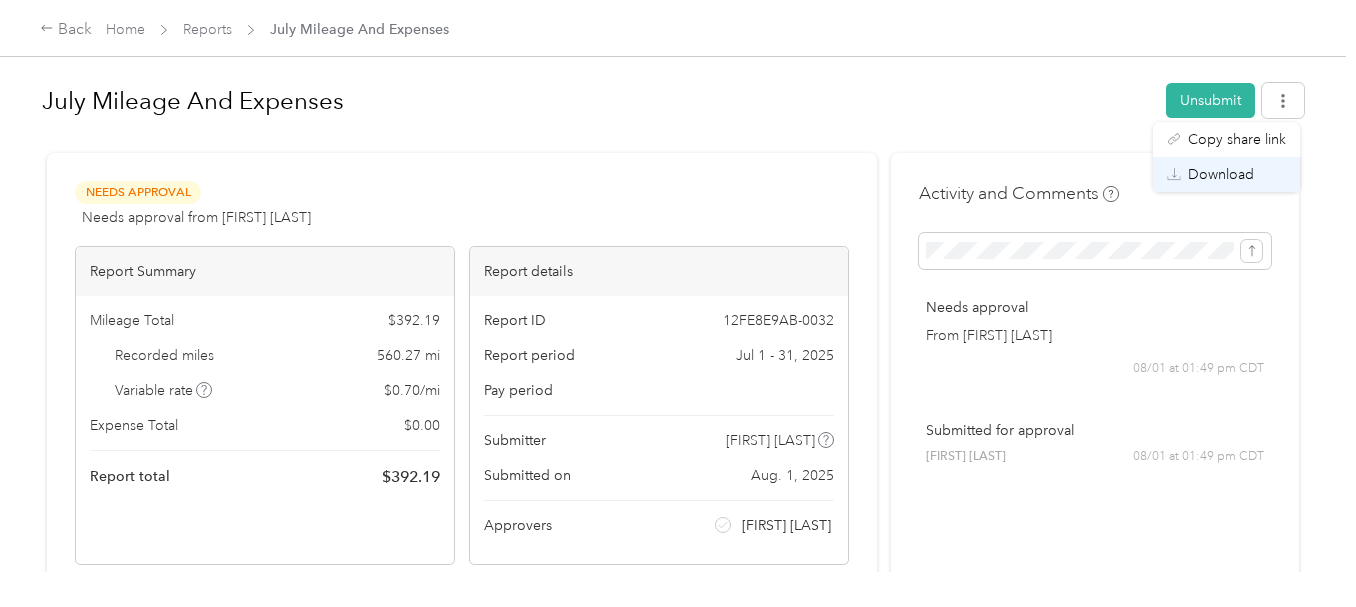 click on "Download" at bounding box center (1221, 174) 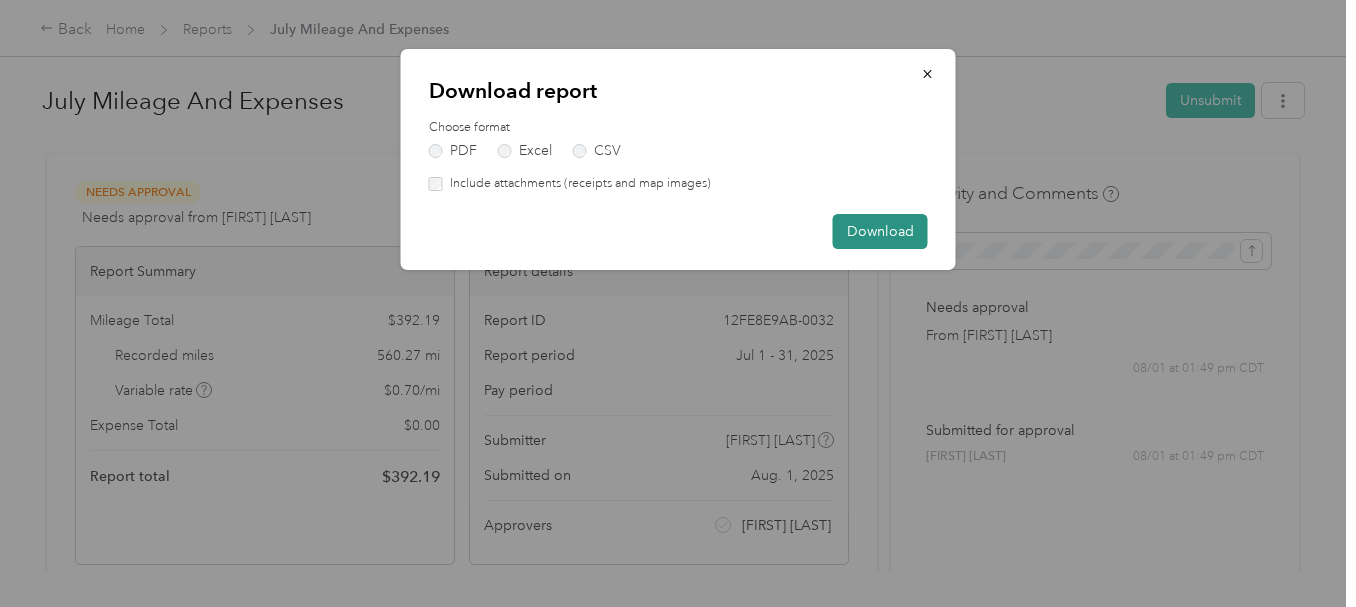 click on "Download" at bounding box center [880, 231] 